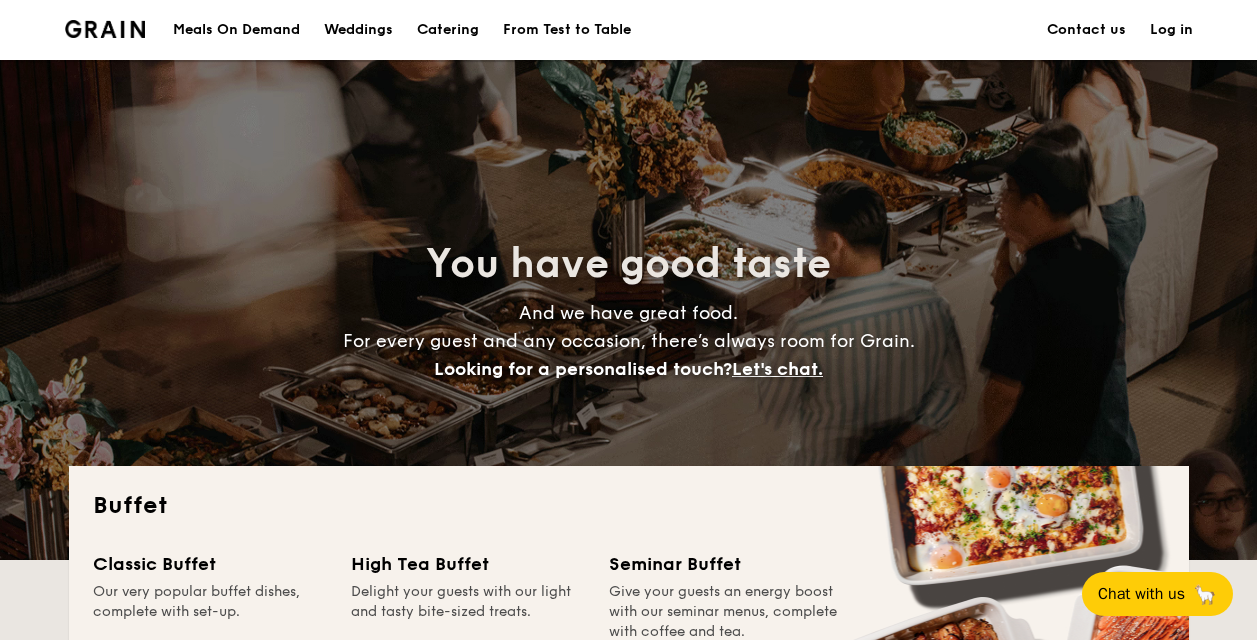 scroll, scrollTop: 0, scrollLeft: 0, axis: both 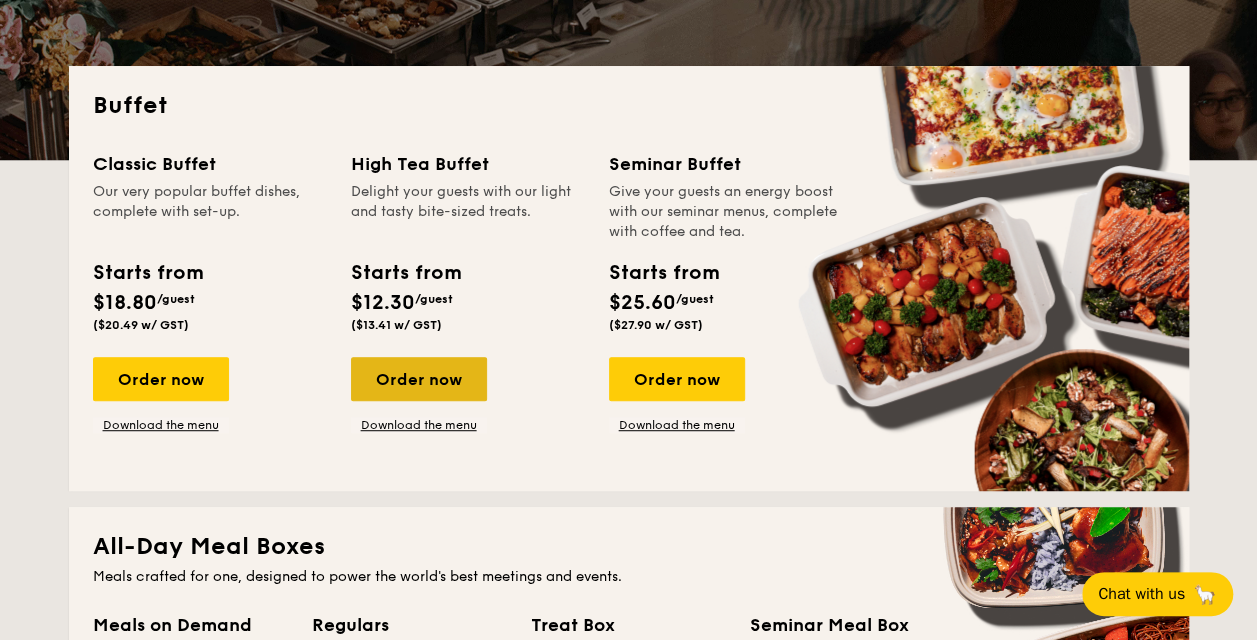 click on "Order now" at bounding box center [419, 379] 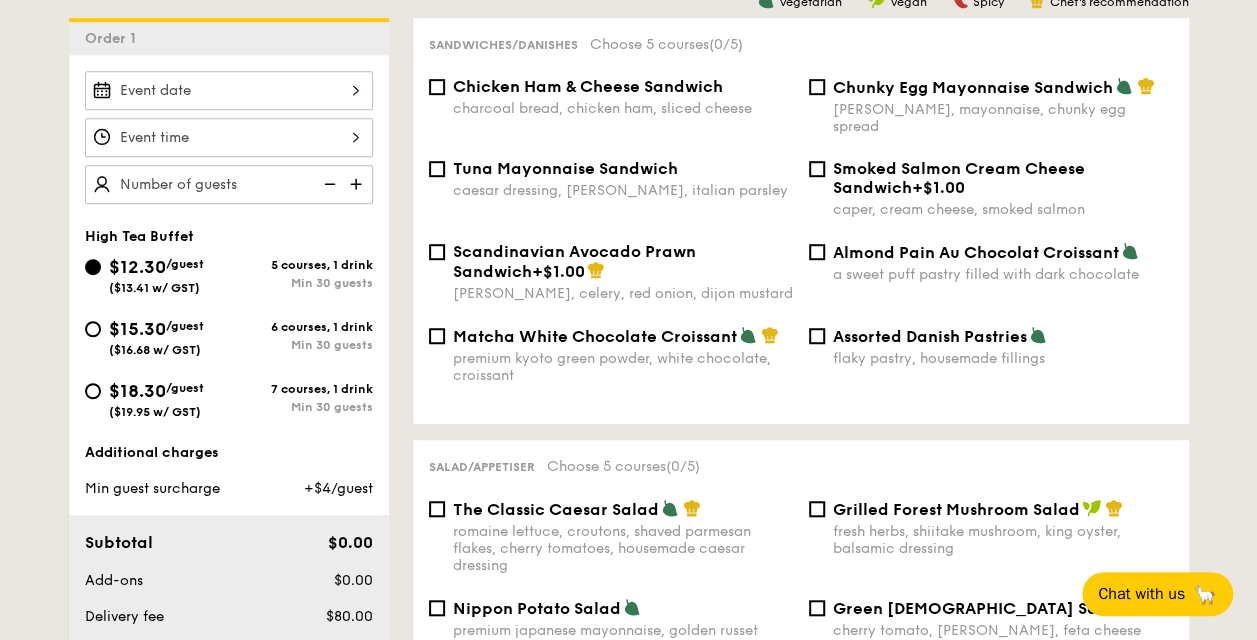 scroll, scrollTop: 500, scrollLeft: 0, axis: vertical 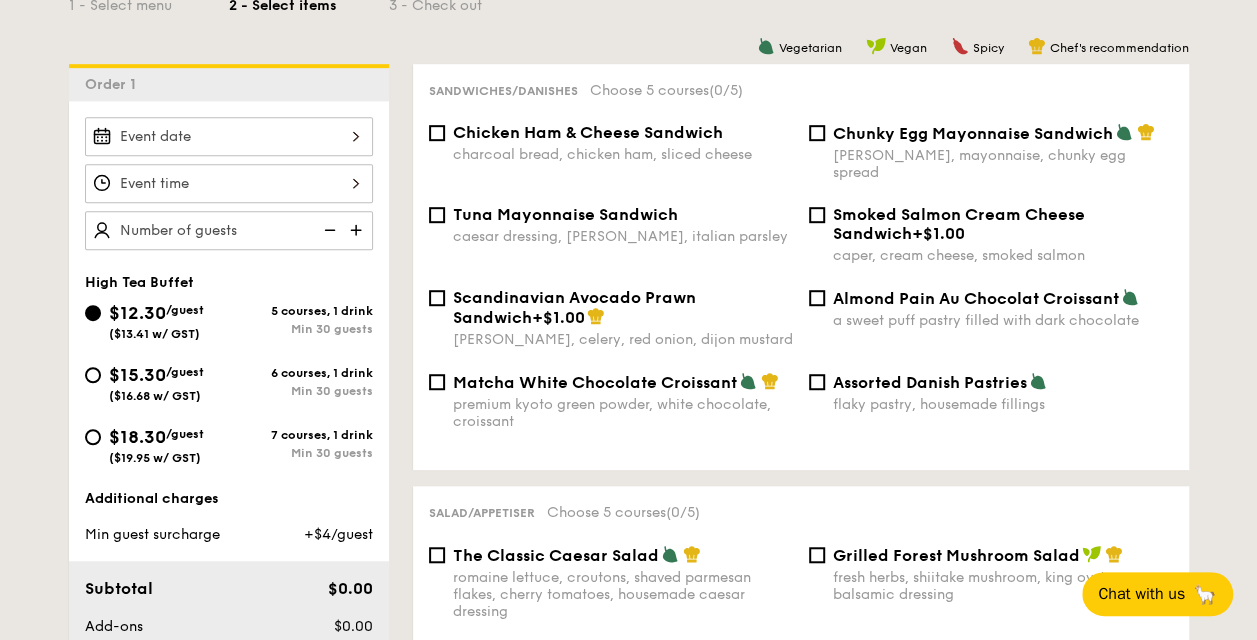click at bounding box center [229, 136] 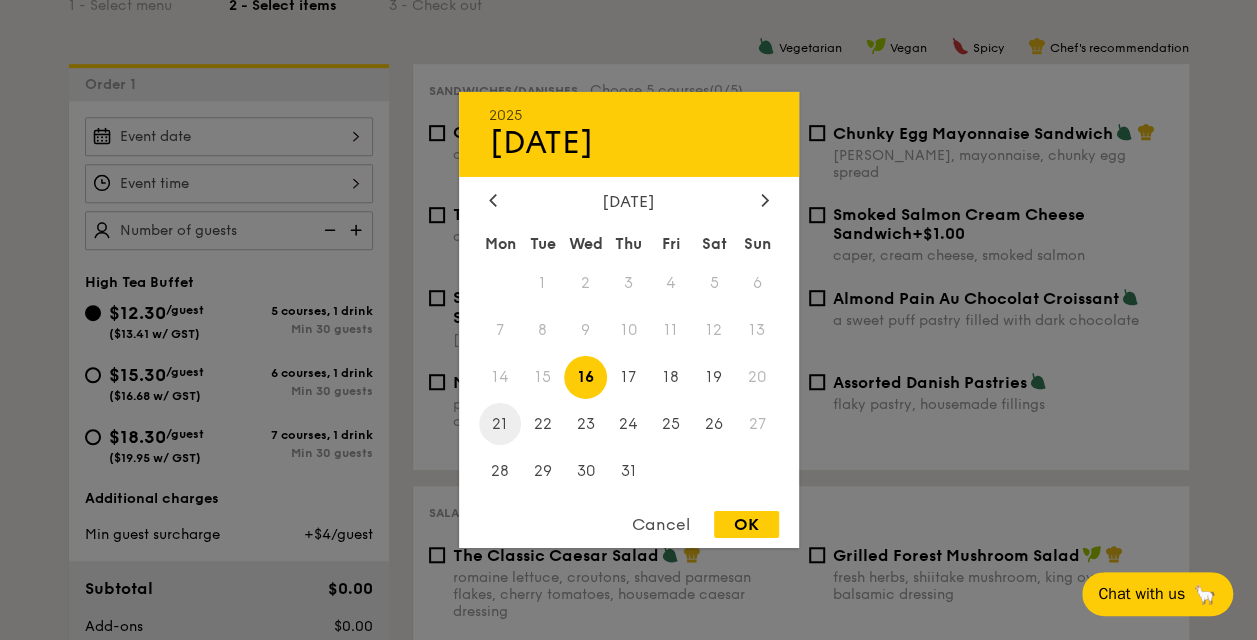 click on "21" at bounding box center (500, 423) 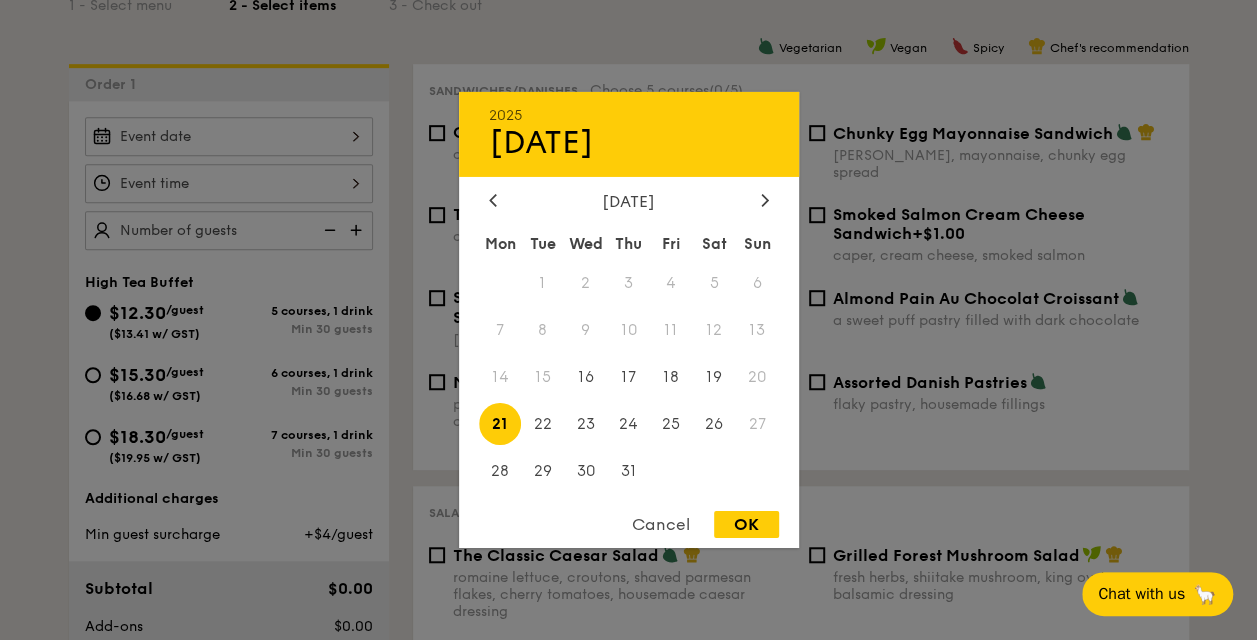 click on "OK" at bounding box center (746, 524) 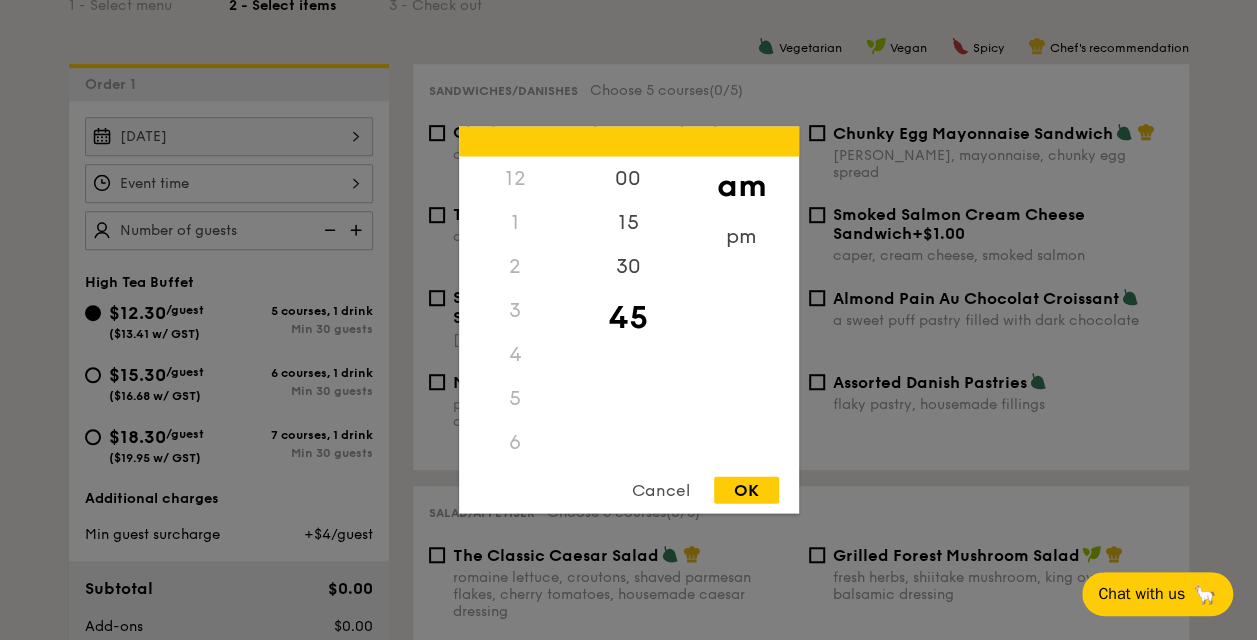 click on "12 1 2 3 4 5 6 7 8 9 10 11   00 15 30 45   am   pm   Cancel   OK" at bounding box center (229, 183) 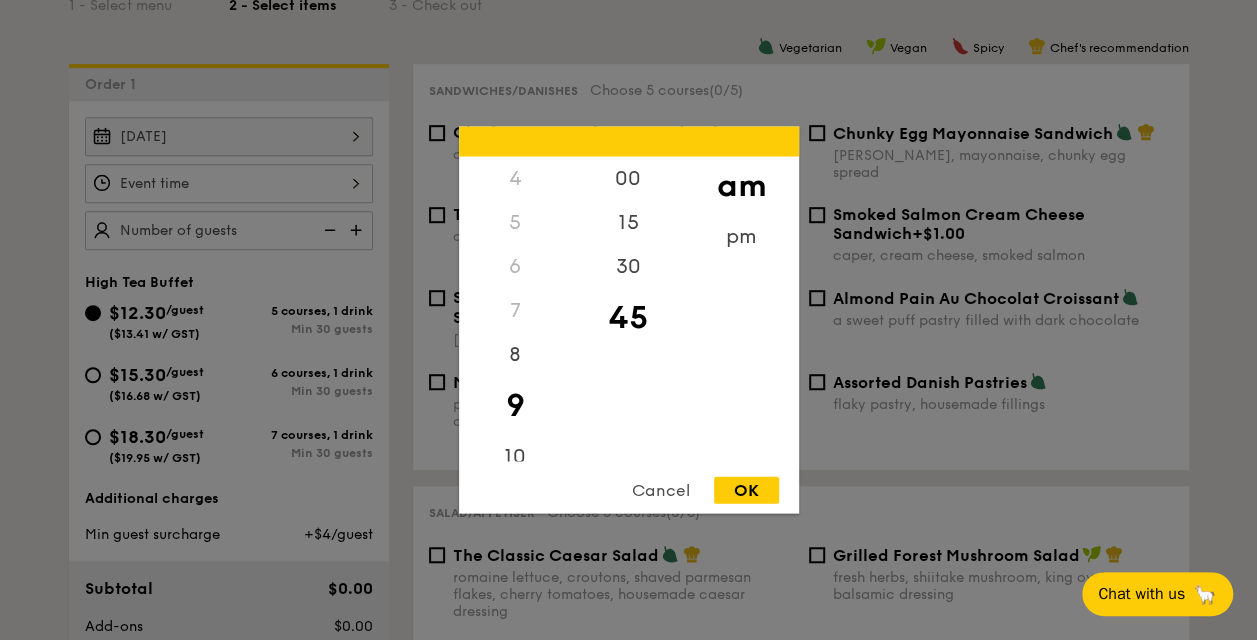 click on "Cancel" at bounding box center [661, 490] 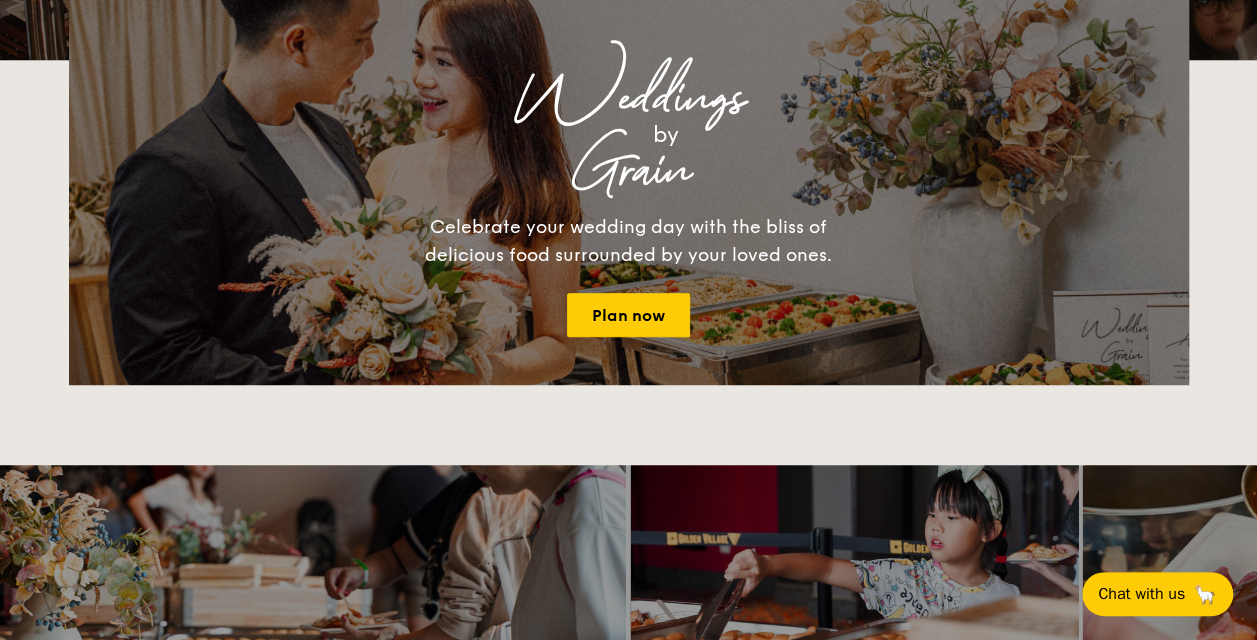 scroll, scrollTop: 400, scrollLeft: 0, axis: vertical 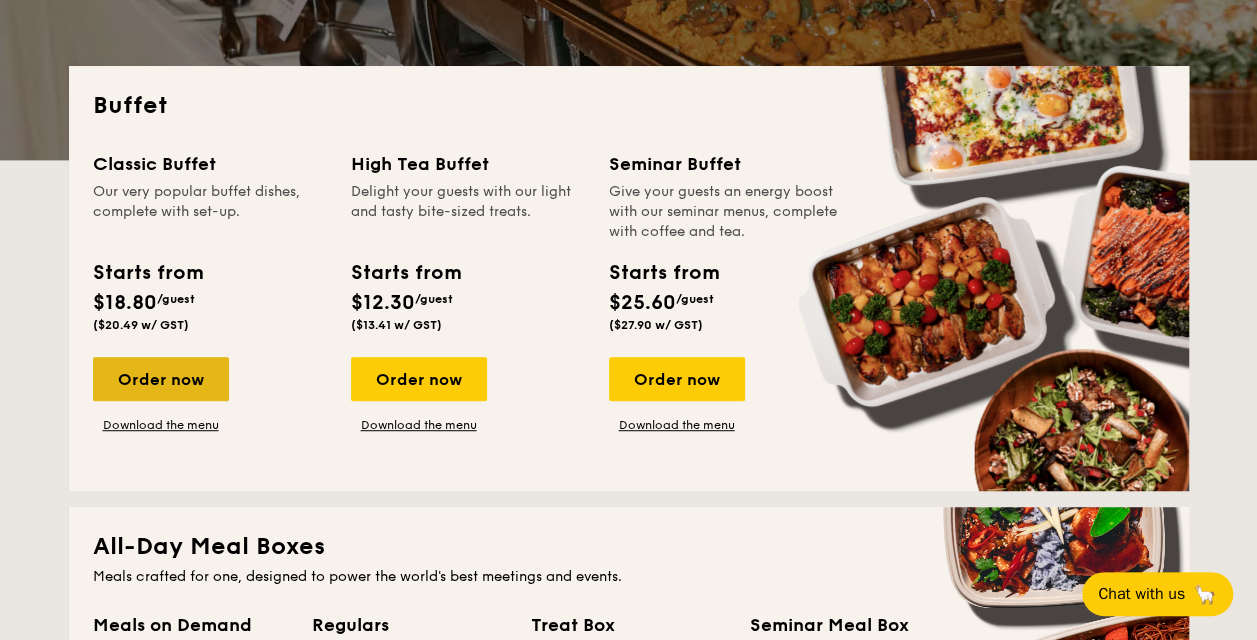 click on "Order now" at bounding box center [161, 379] 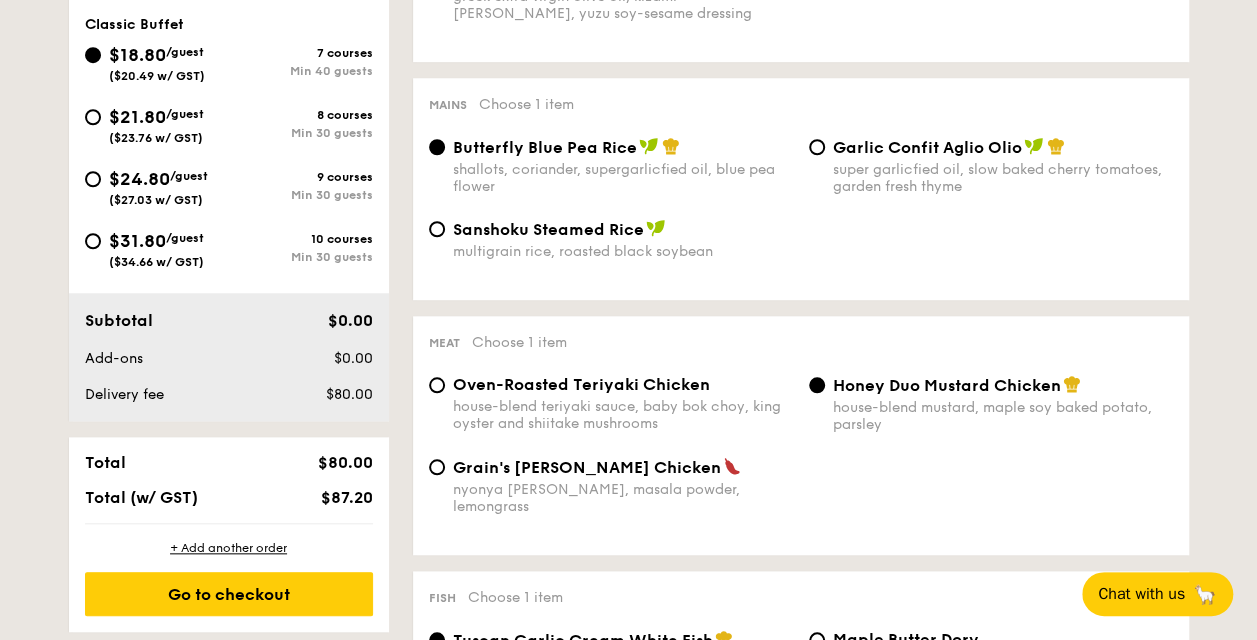 scroll, scrollTop: 500, scrollLeft: 0, axis: vertical 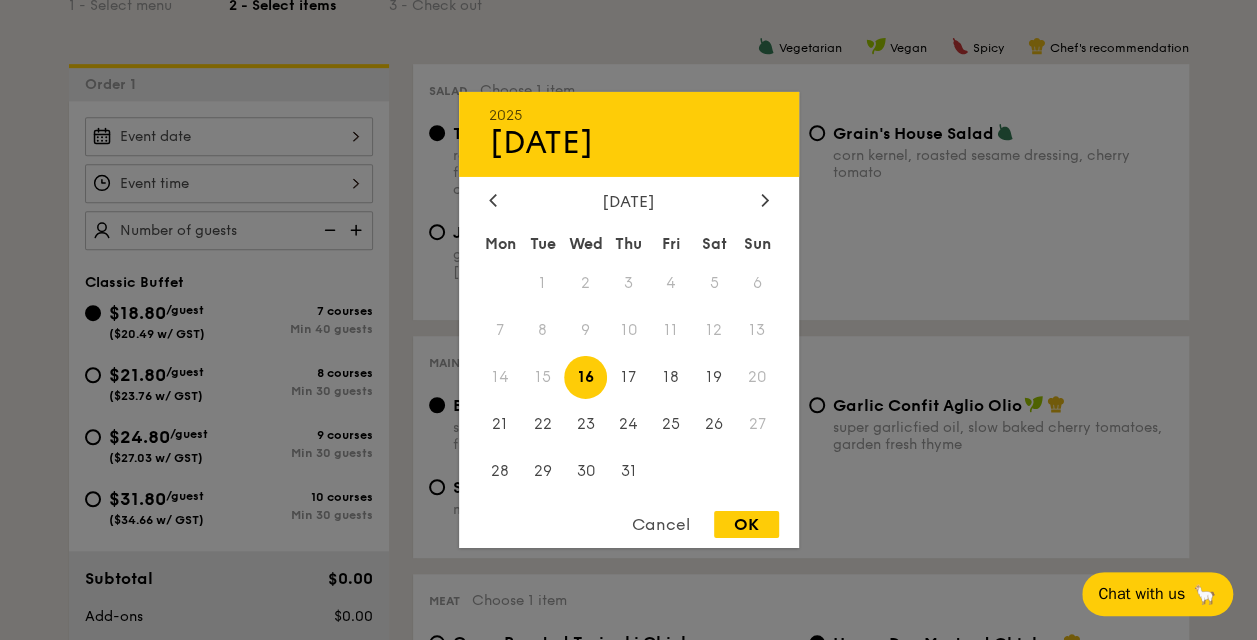 click on "2025   [DATE] [DATE] Tue Wed Thu Fri Sat Sun   1 2 3 4 5 6 7 8 9 10 11 12 13 14 15 16 17 18 19 20 21 22 23 24 25 26 27 28 29 30 31     Cancel   OK" at bounding box center [229, 136] 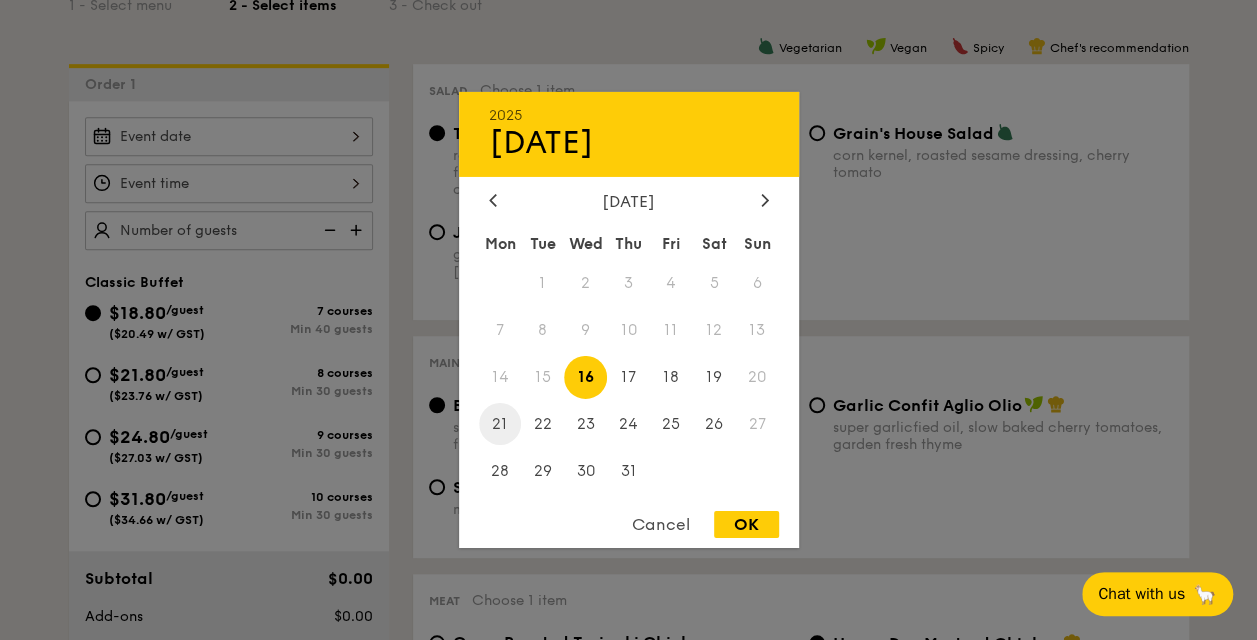 click on "21" at bounding box center [500, 423] 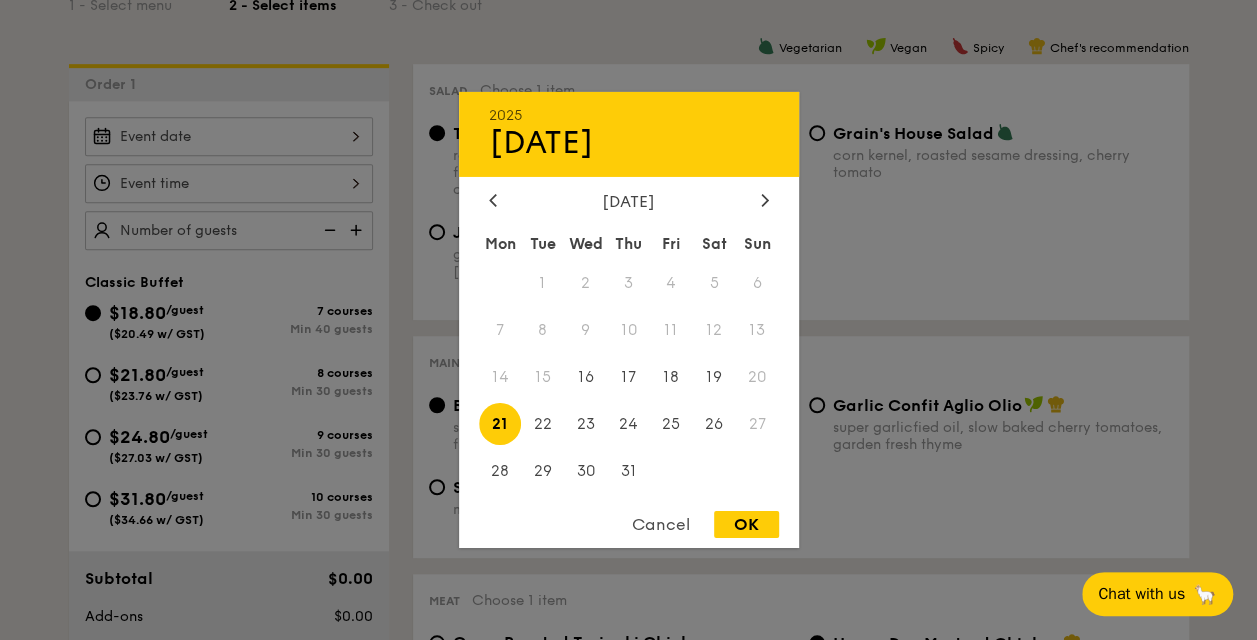 click on "OK" at bounding box center [746, 524] 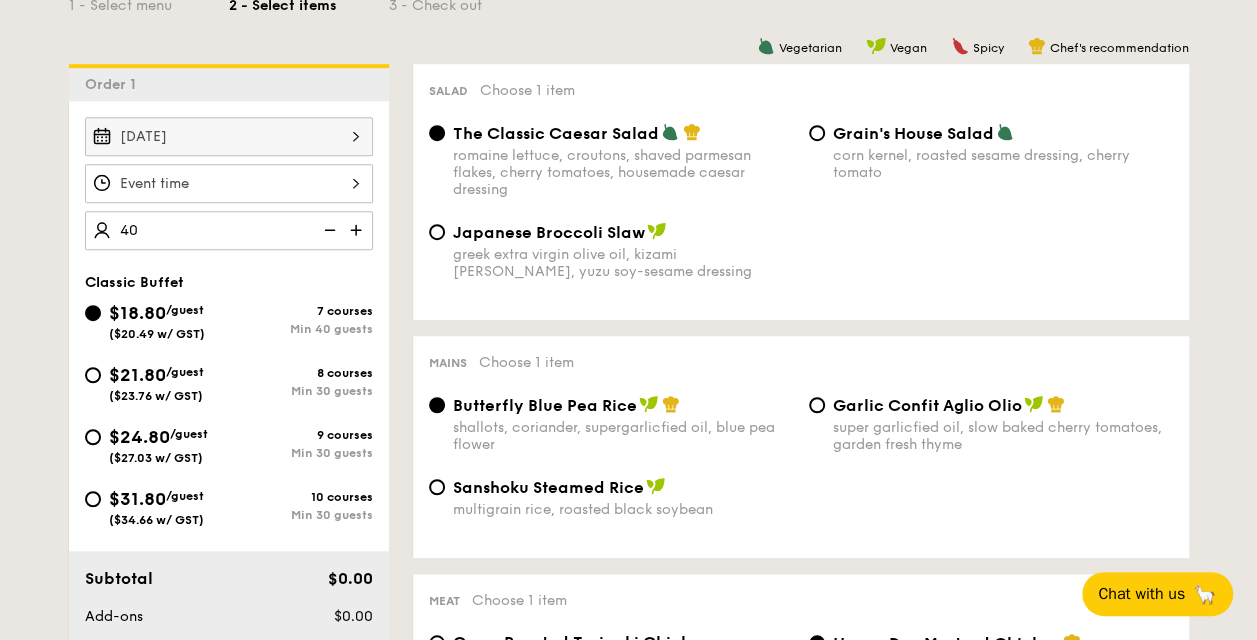 type on "40 guests" 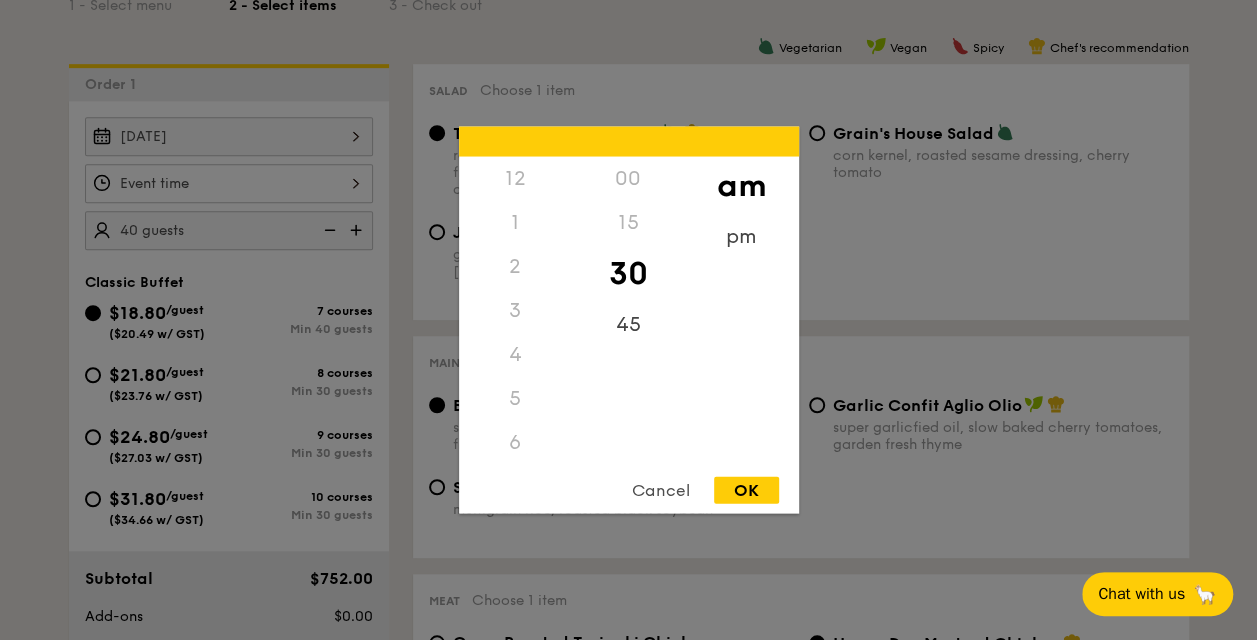 click on "12 1 2 3 4 5 6 7 8 9 10 11   00 15 30 45   am   pm   Cancel   OK" at bounding box center (229, 183) 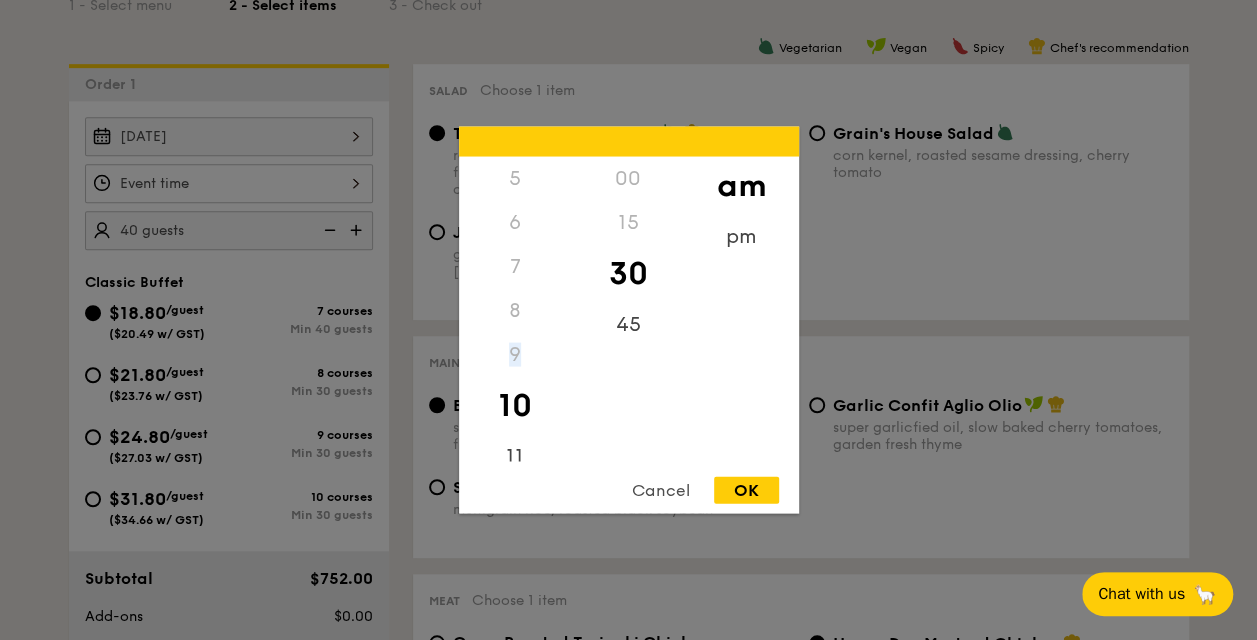 drag, startPoint x: 516, startPoint y: 308, endPoint x: 518, endPoint y: 356, distance: 48.04165 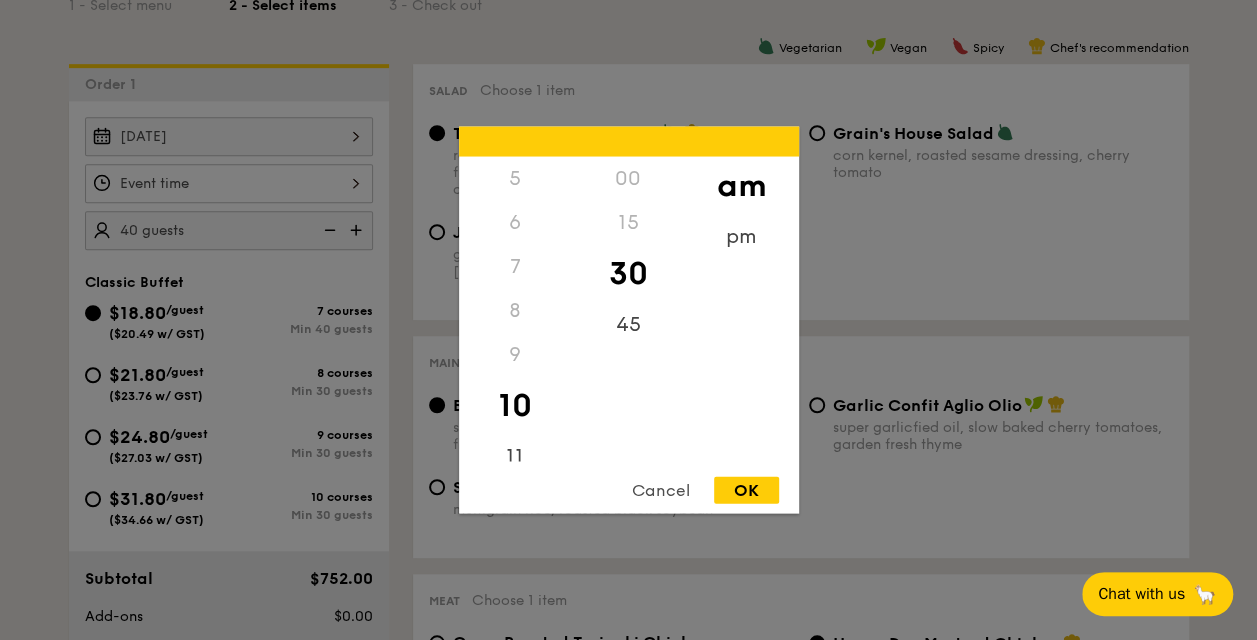 drag, startPoint x: 518, startPoint y: 356, endPoint x: 518, endPoint y: 378, distance: 22 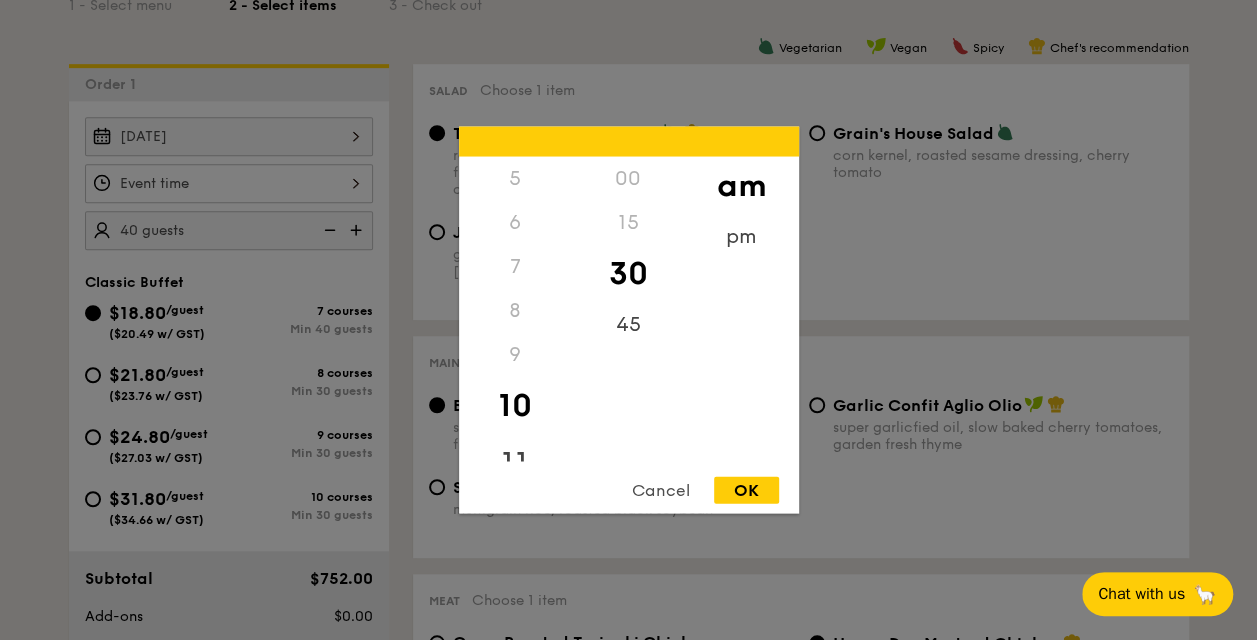click on "11" at bounding box center [515, 464] 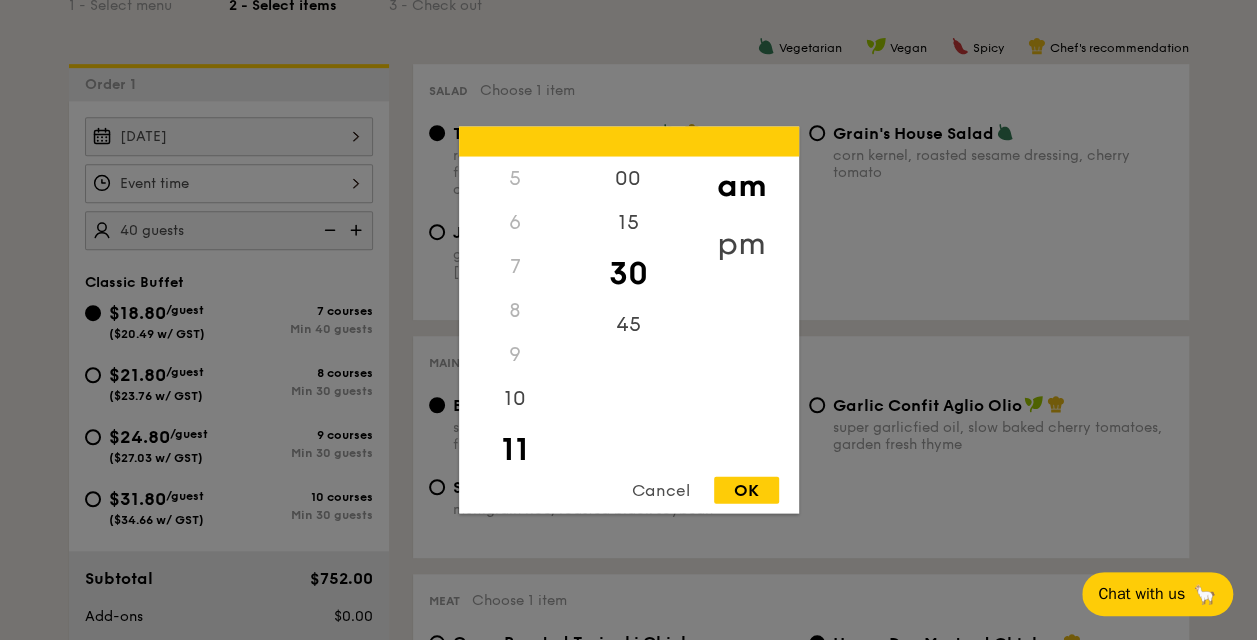 click on "pm" at bounding box center (741, 244) 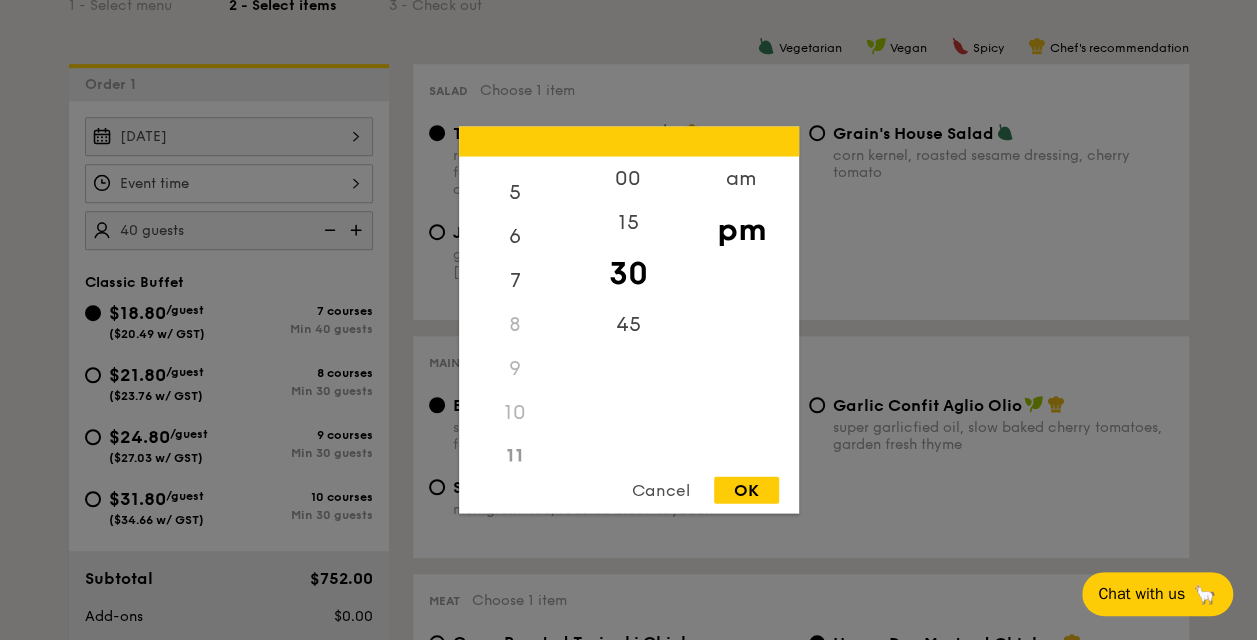 scroll, scrollTop: 0, scrollLeft: 0, axis: both 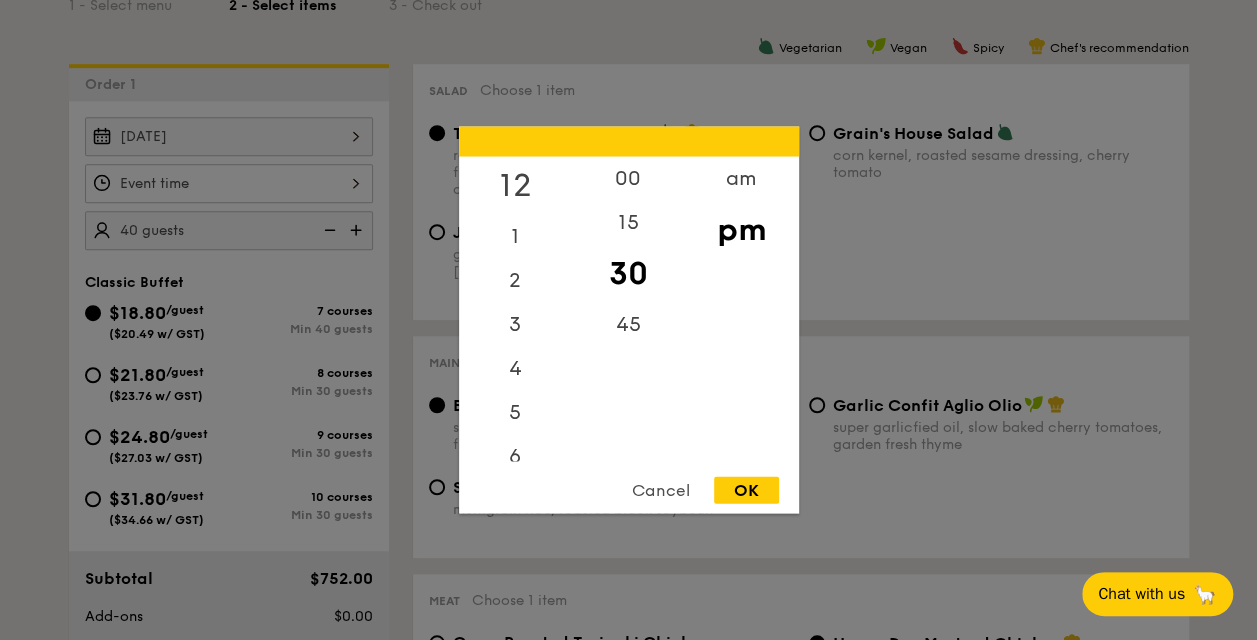 click on "12" at bounding box center (515, 186) 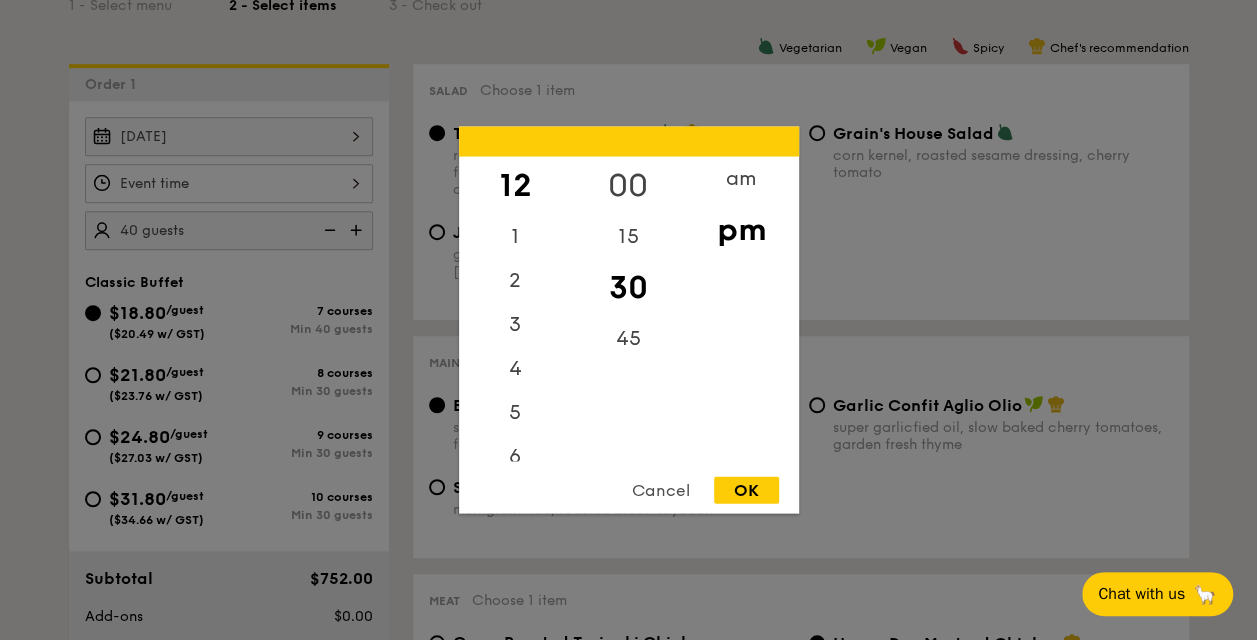 click on "00" at bounding box center (628, 186) 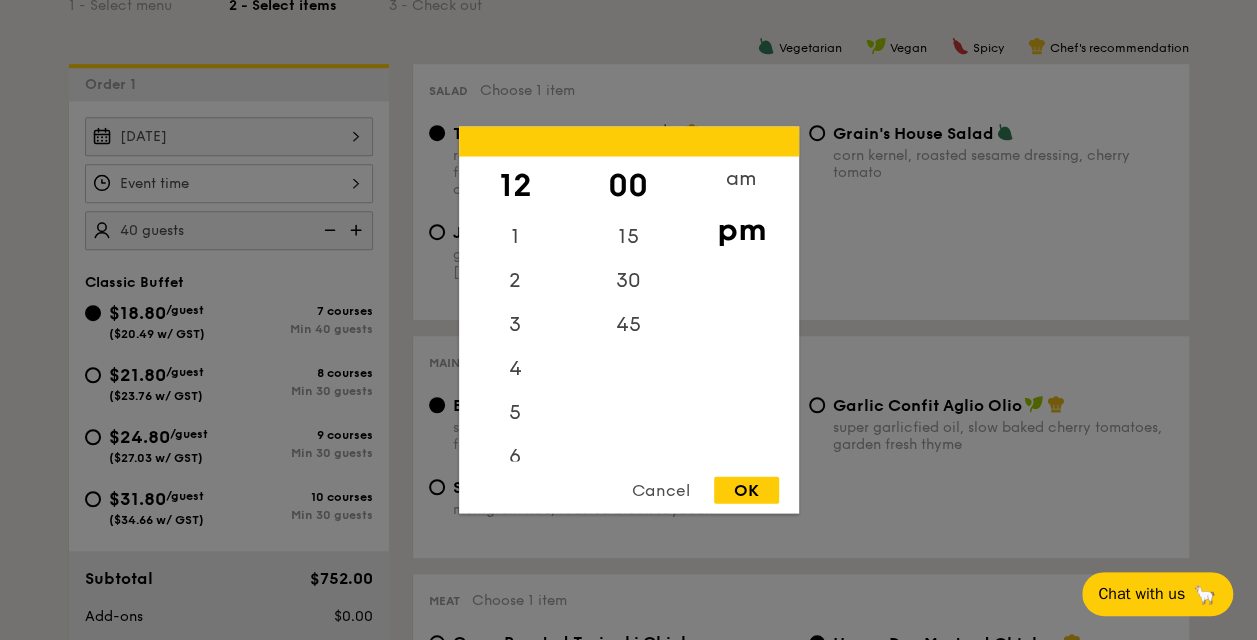 click on "OK" at bounding box center [746, 490] 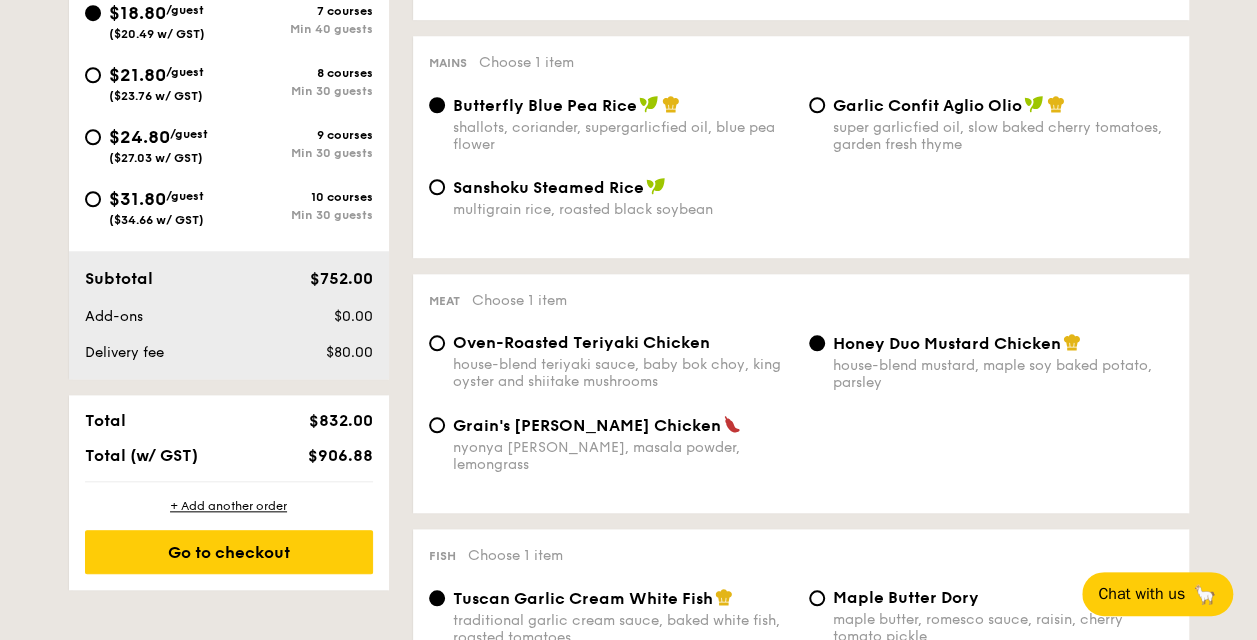 scroll, scrollTop: 1000, scrollLeft: 0, axis: vertical 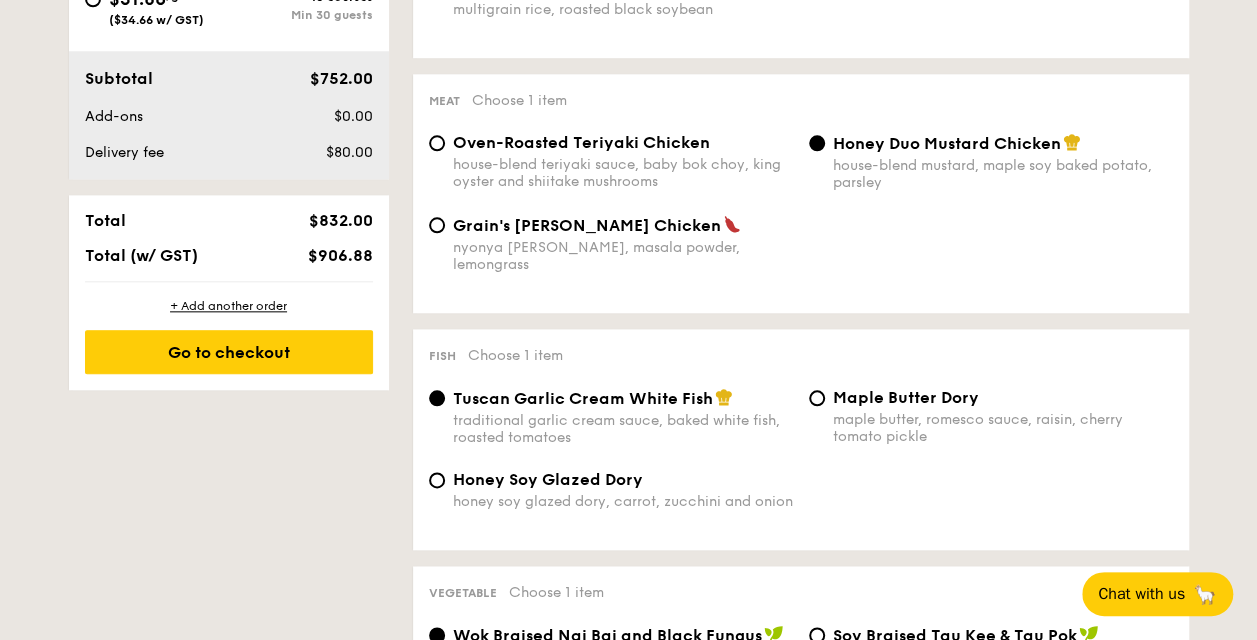 click on "Fish
Choose 1 item
Tuscan Garlic Cream White Fish traditional garlic cream sauce, baked white fish, roasted tomatoes  Maple Butter Dory maple butter, romesco sauce, raisin, cherry tomato pickle Honey Soy Glazed Dory honey soy glazed dory, carrot, zucchini and onion" at bounding box center [801, 439] 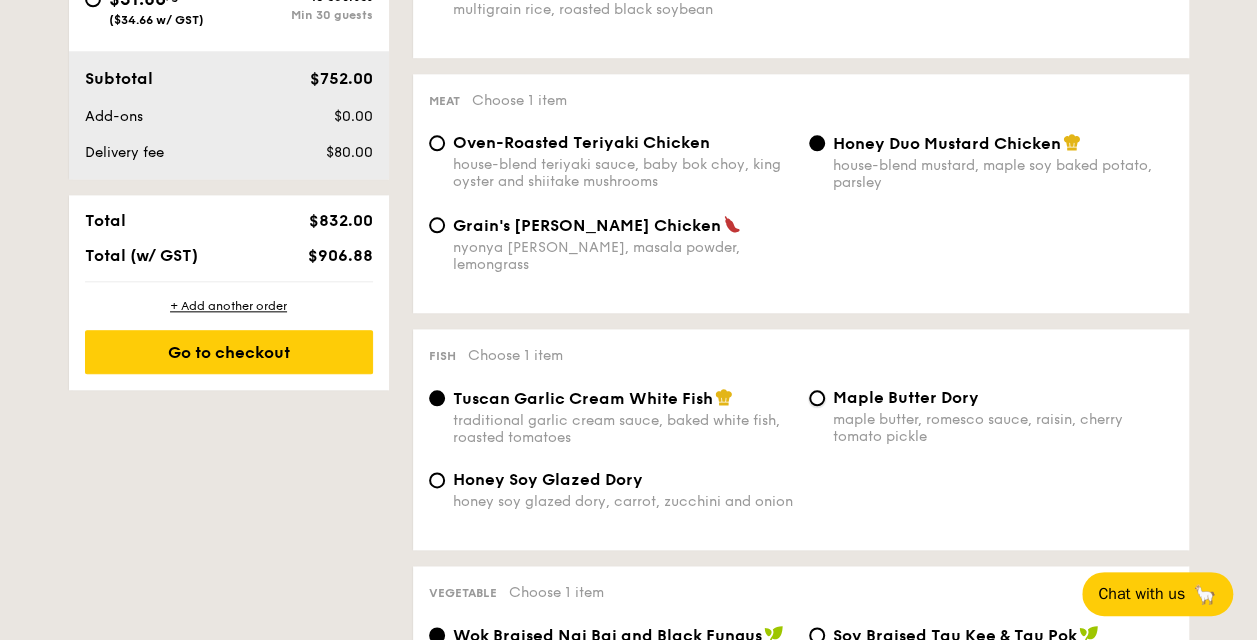 click on "Maple Butter Dory maple butter, romesco sauce, raisin, cherry tomato pickle" at bounding box center (817, 398) 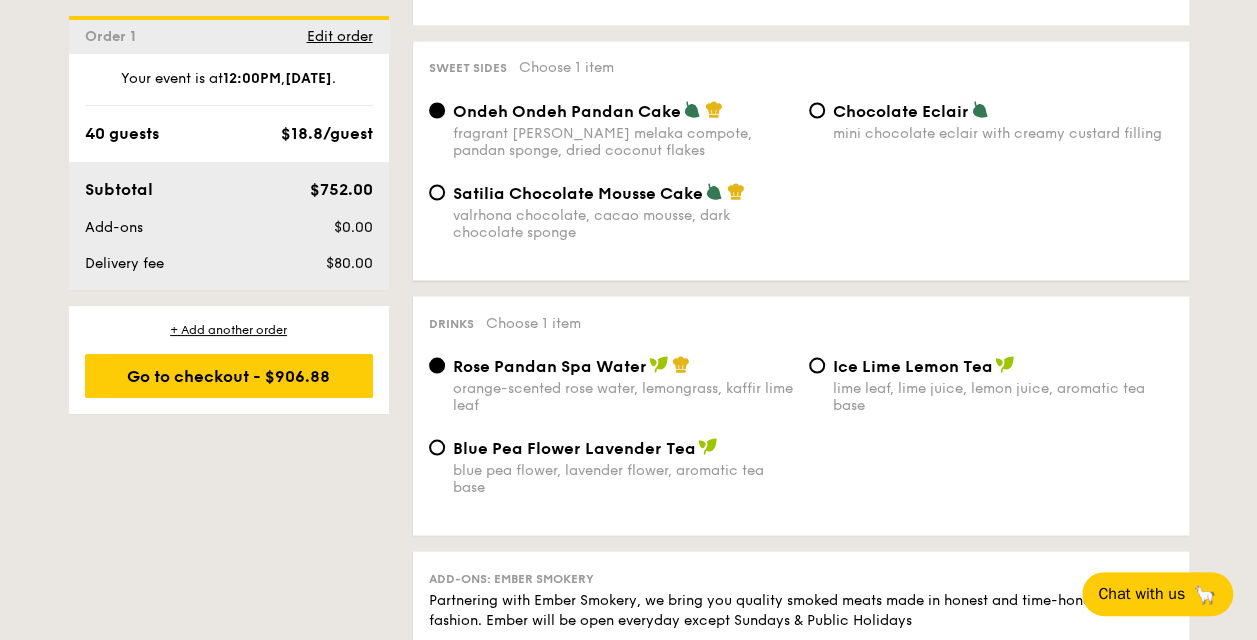 scroll, scrollTop: 1900, scrollLeft: 0, axis: vertical 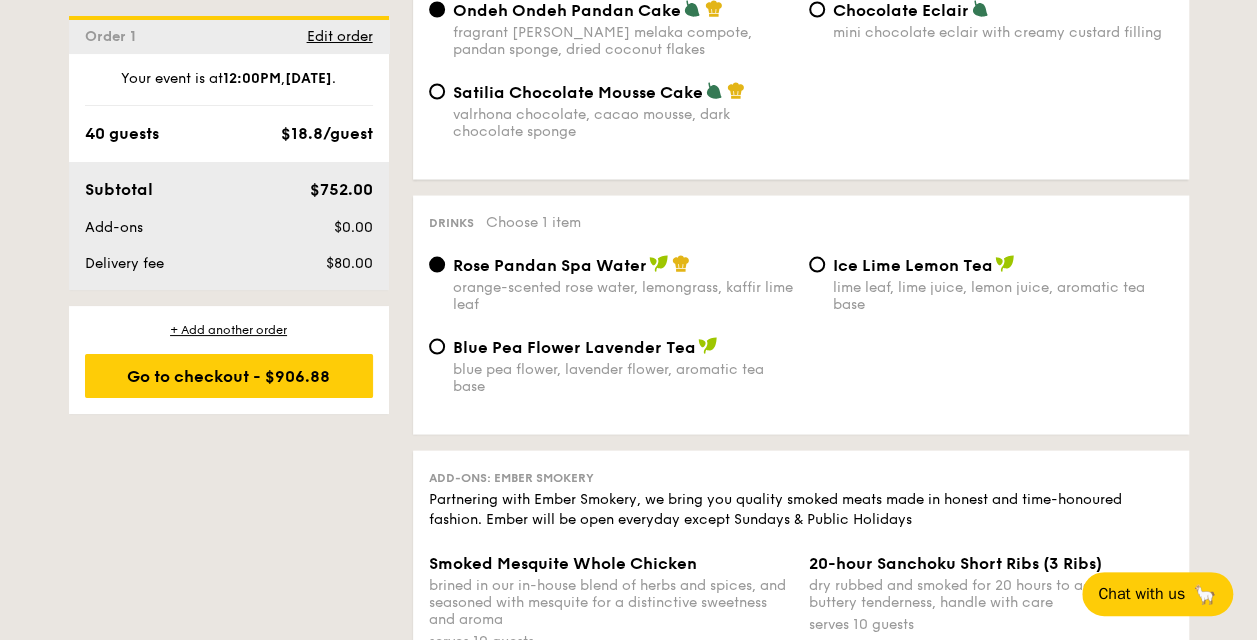 click on "Ice Lime Lemon Tea" at bounding box center (913, 265) 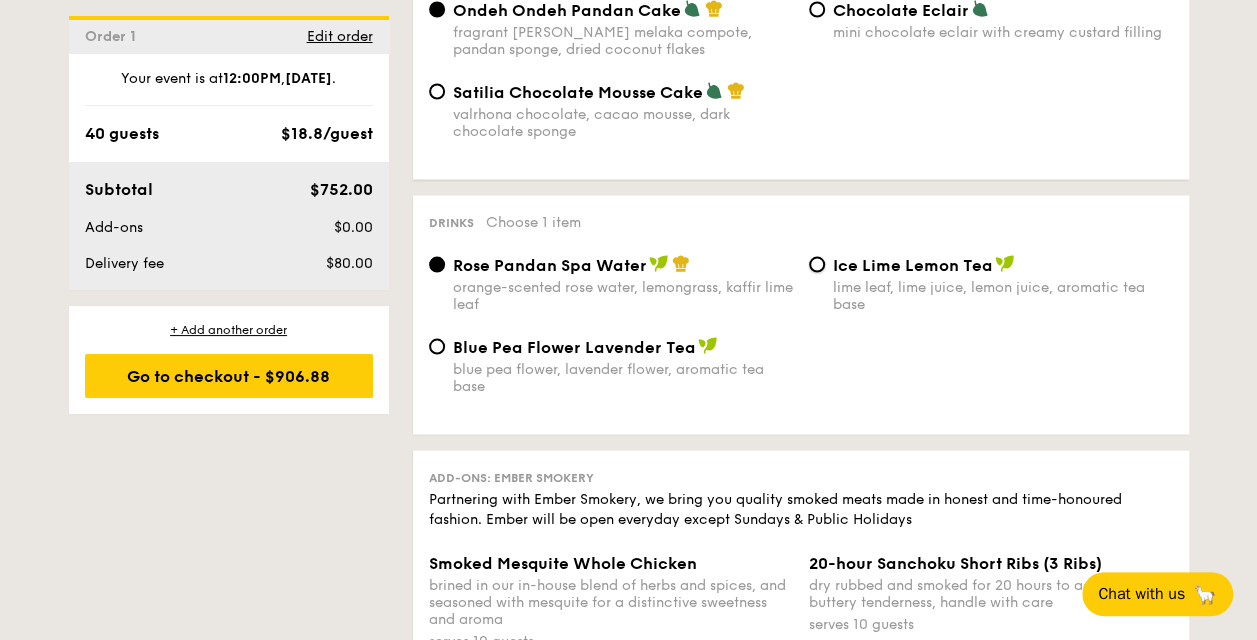 click on "Ice Lime Lemon Tea lime leaf, lime juice, lemon juice, aromatic tea base" at bounding box center [817, 265] 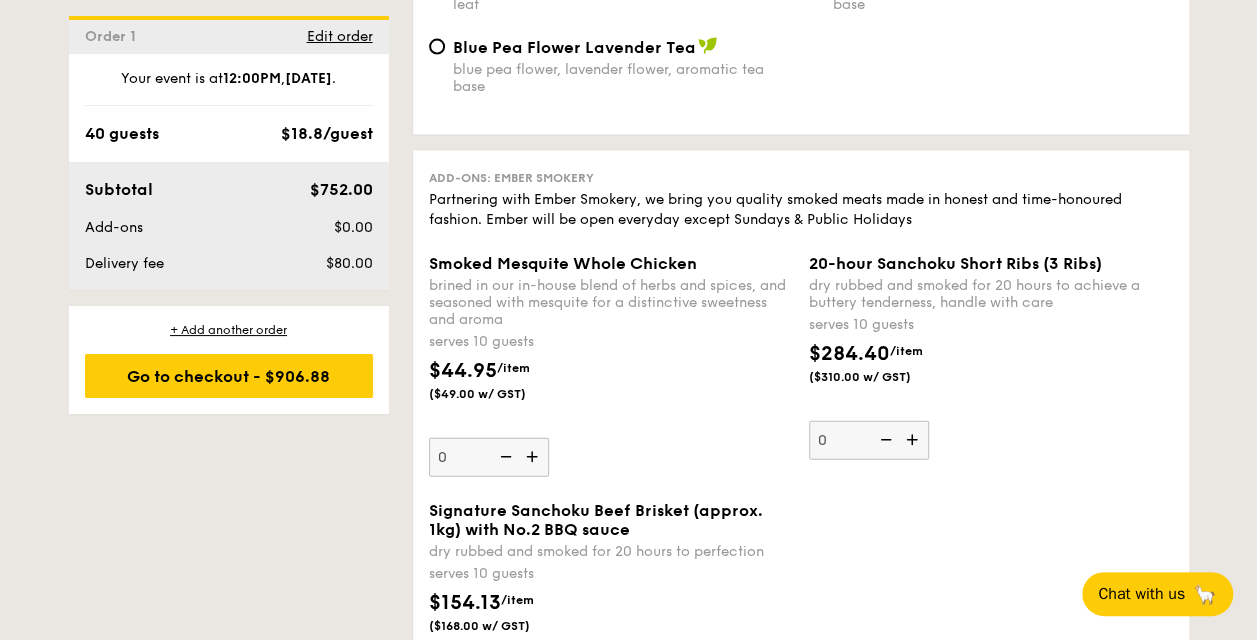scroll, scrollTop: 2000, scrollLeft: 0, axis: vertical 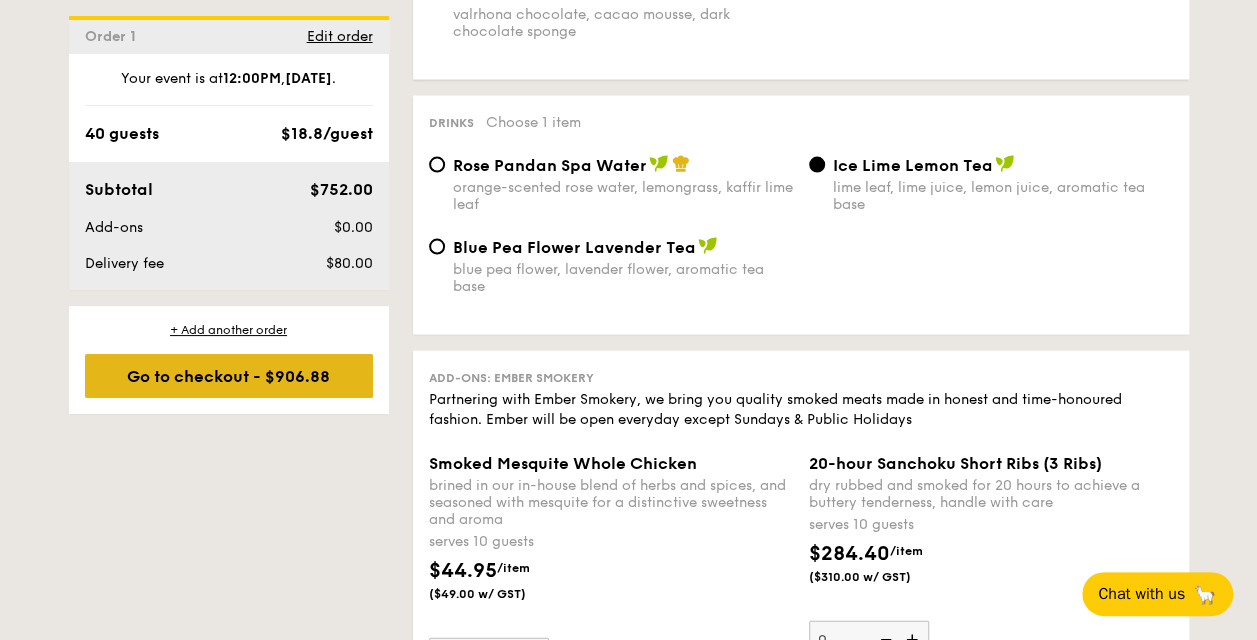 click on "Go to checkout
- $906.88" at bounding box center (229, 376) 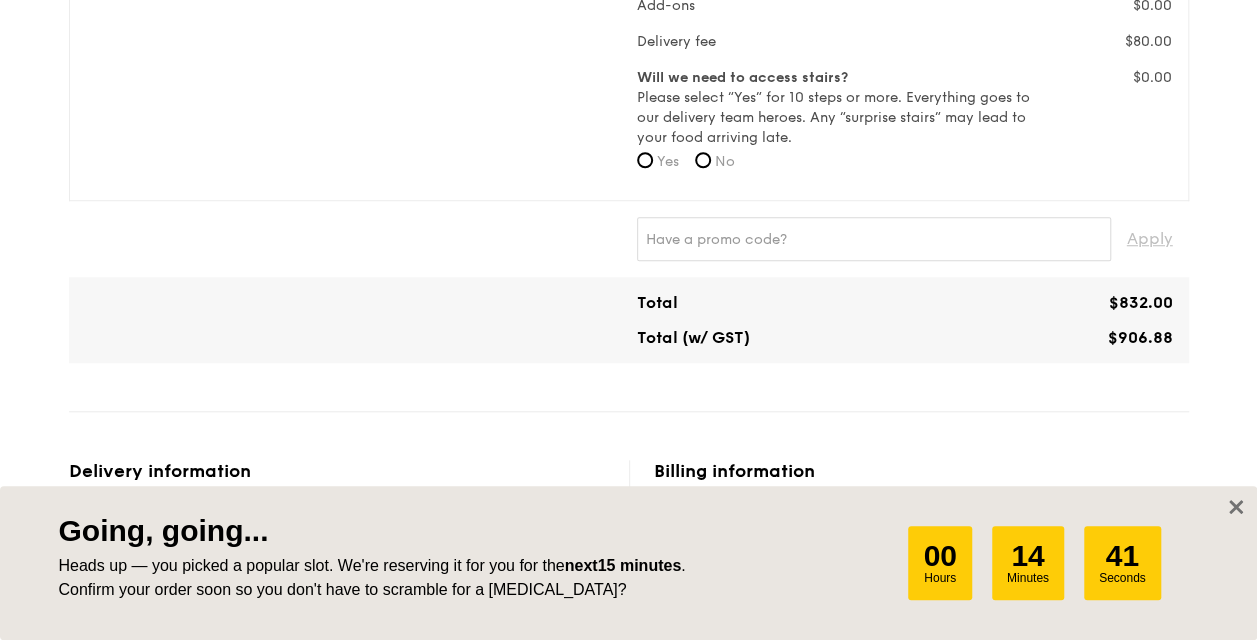 scroll, scrollTop: 600, scrollLeft: 0, axis: vertical 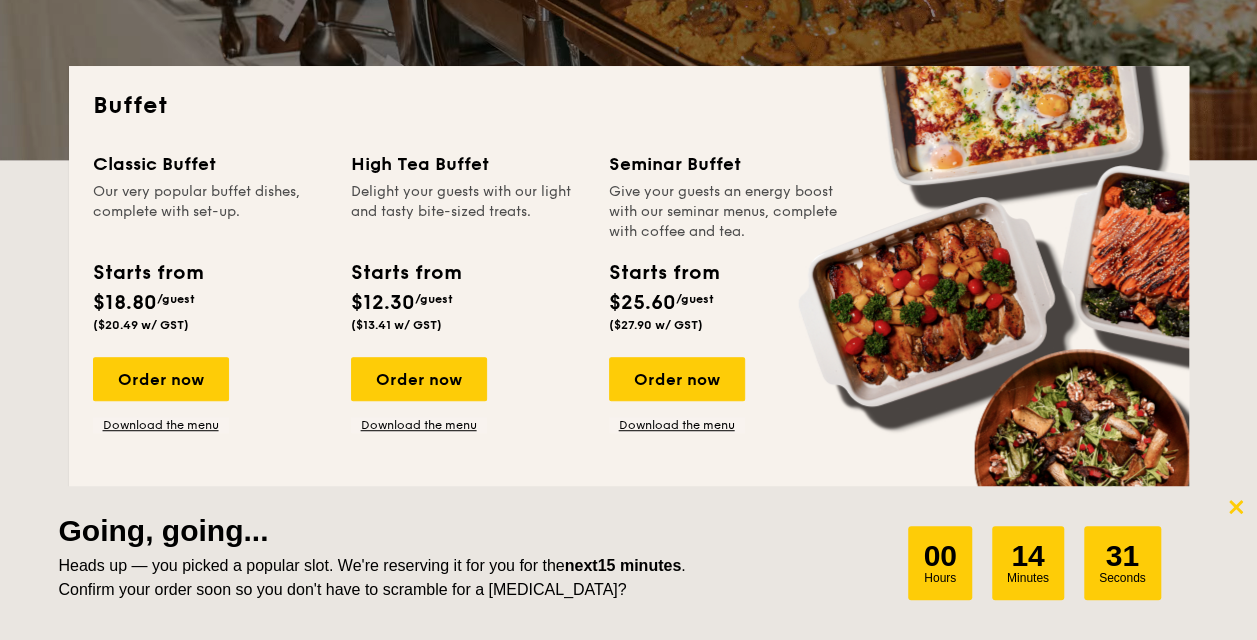 click 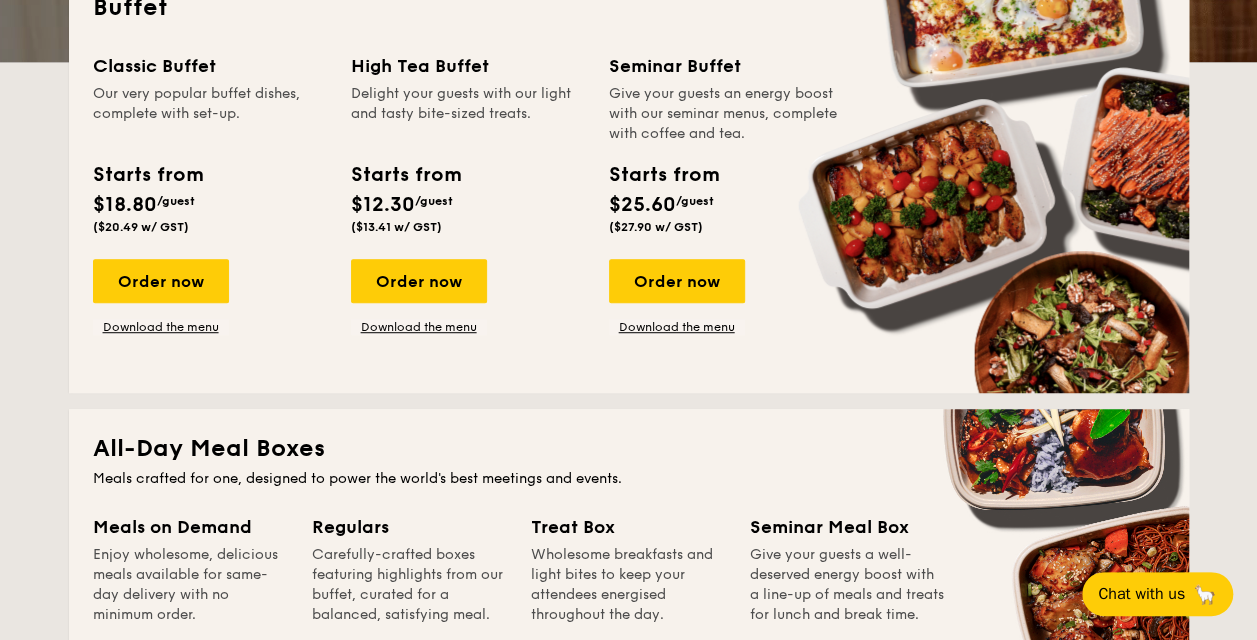 scroll, scrollTop: 400, scrollLeft: 0, axis: vertical 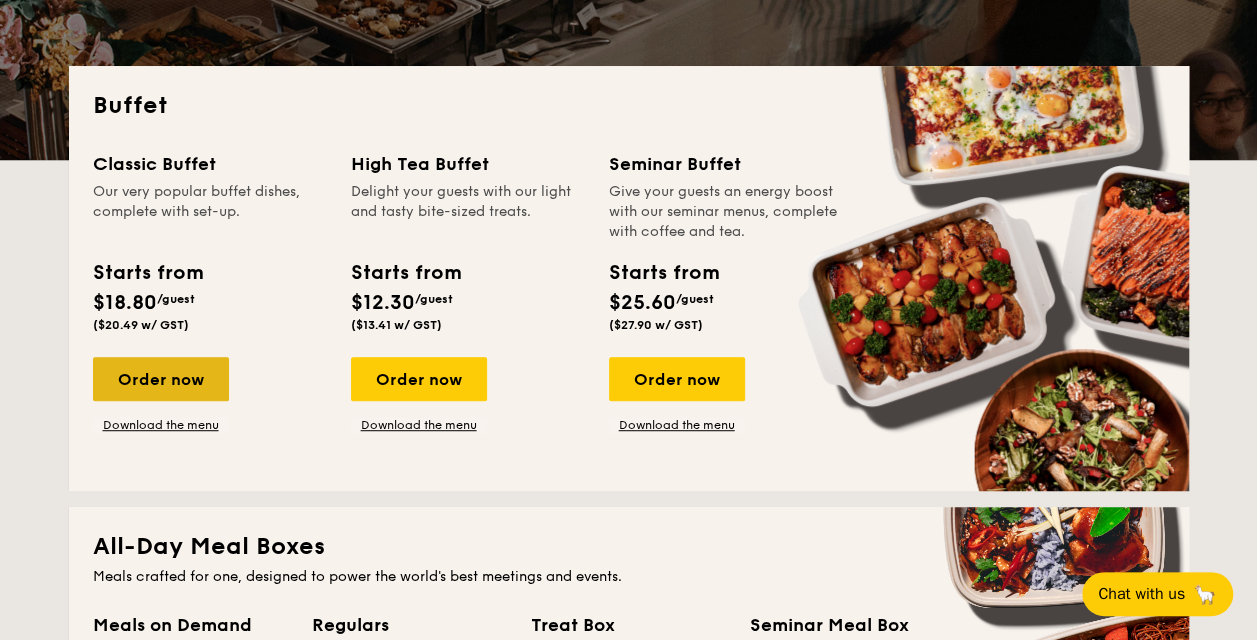 click on "Order now" at bounding box center (161, 379) 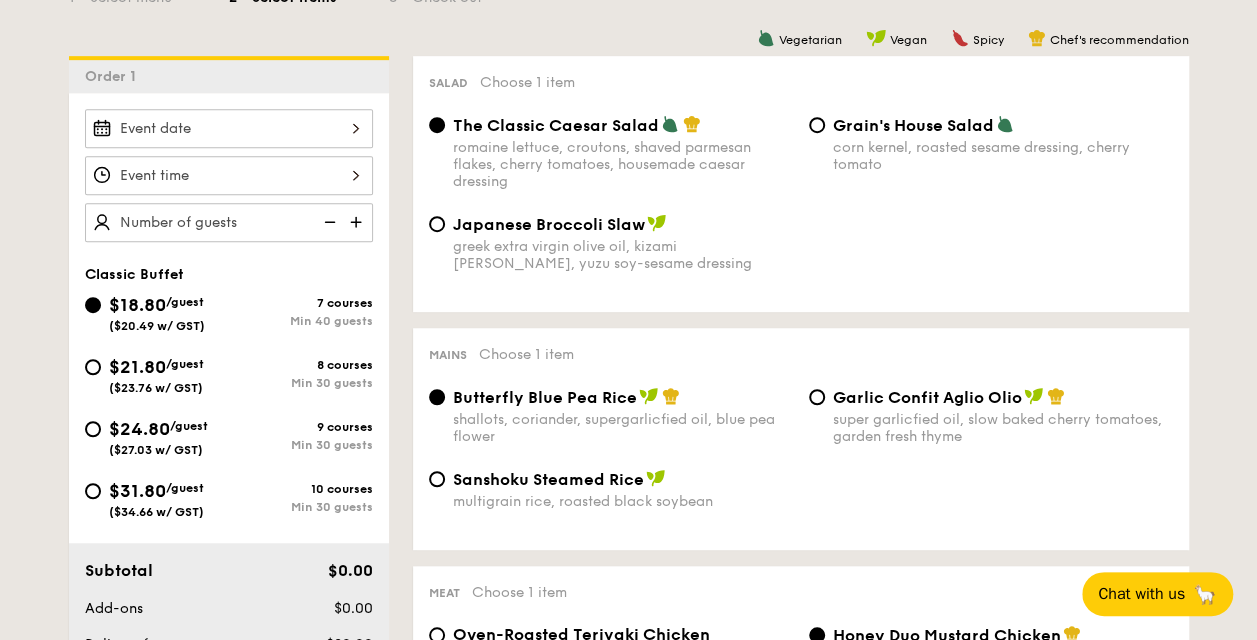 scroll, scrollTop: 400, scrollLeft: 0, axis: vertical 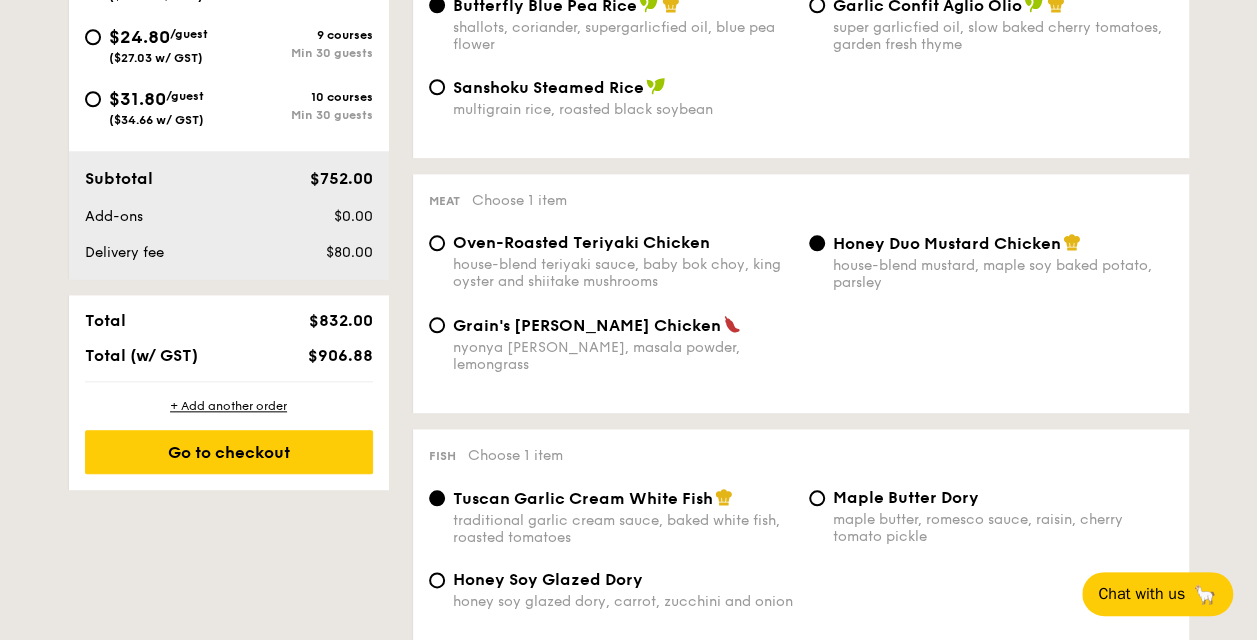type on "40 guests" 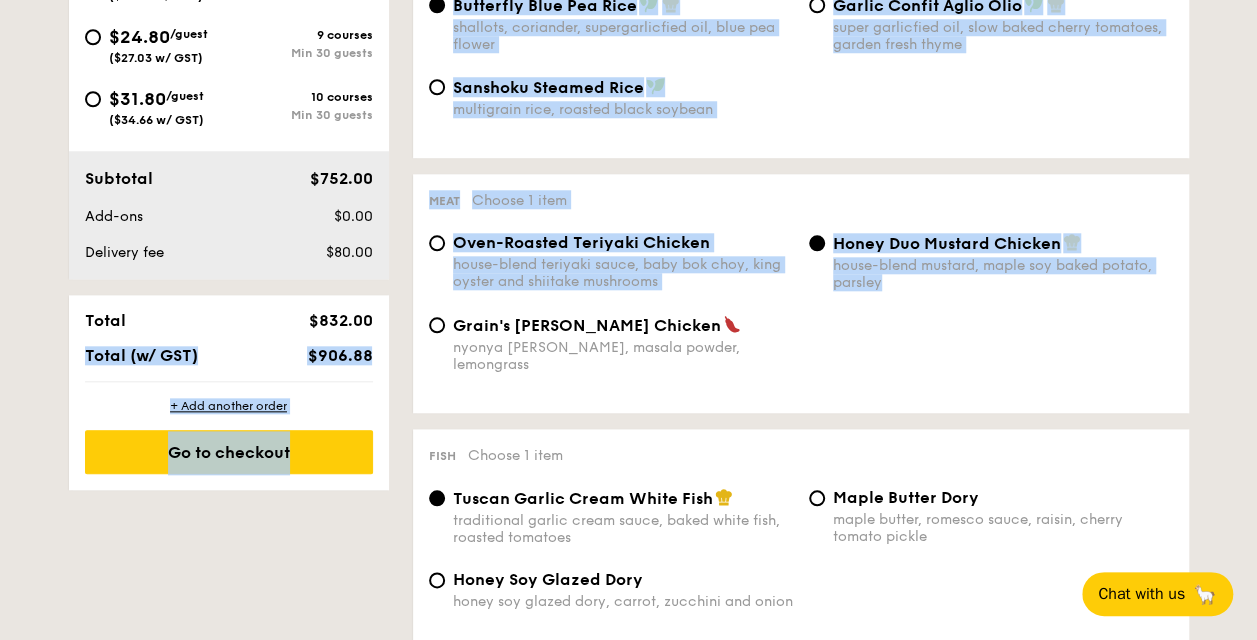 drag, startPoint x: 308, startPoint y: 318, endPoint x: 392, endPoint y: 323, distance: 84.14868 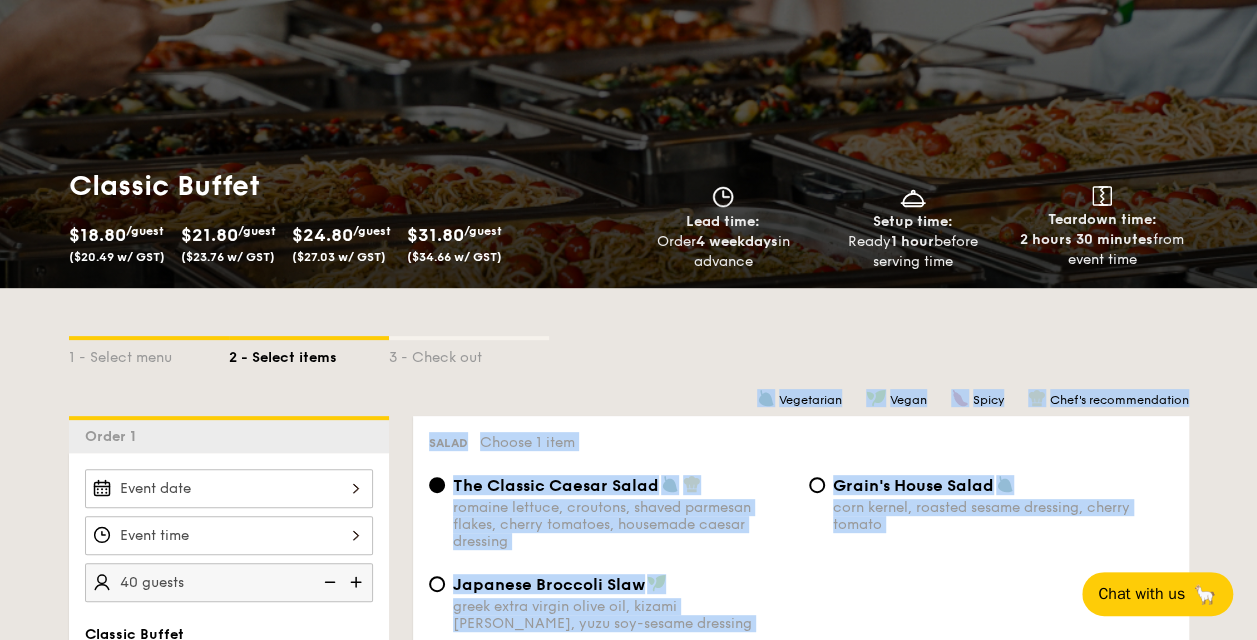 scroll, scrollTop: 0, scrollLeft: 0, axis: both 